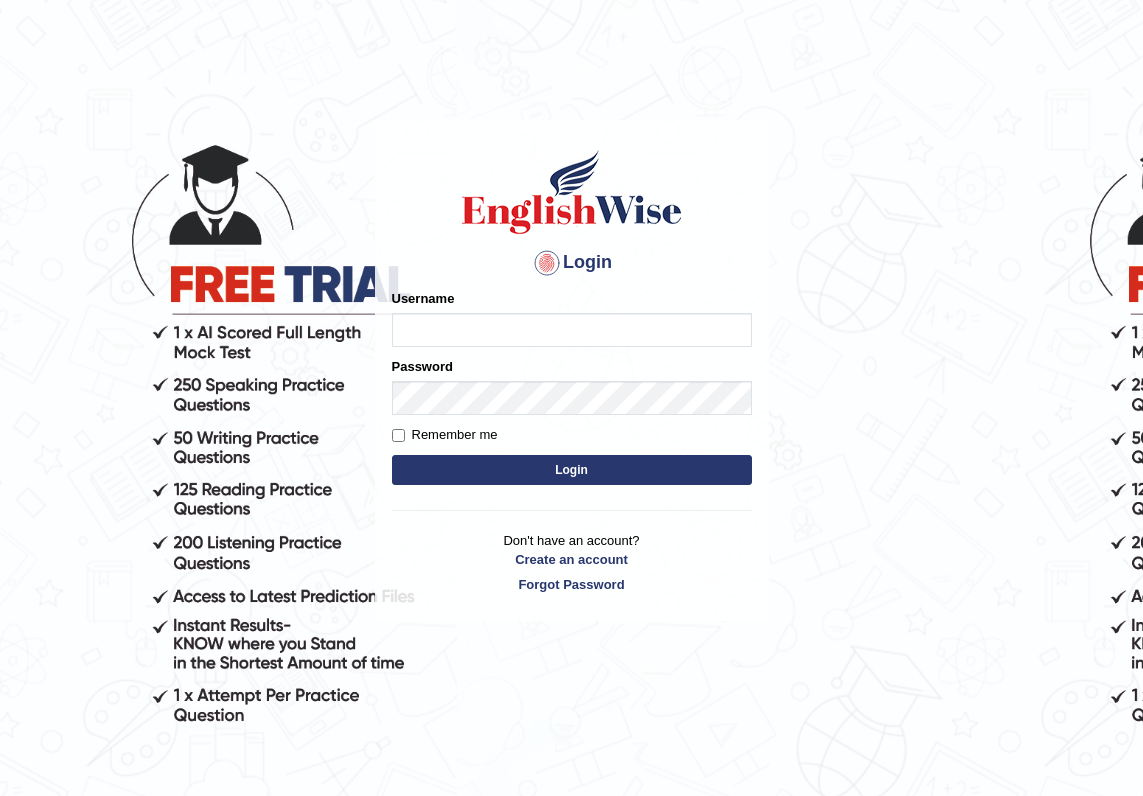 scroll, scrollTop: 0, scrollLeft: 0, axis: both 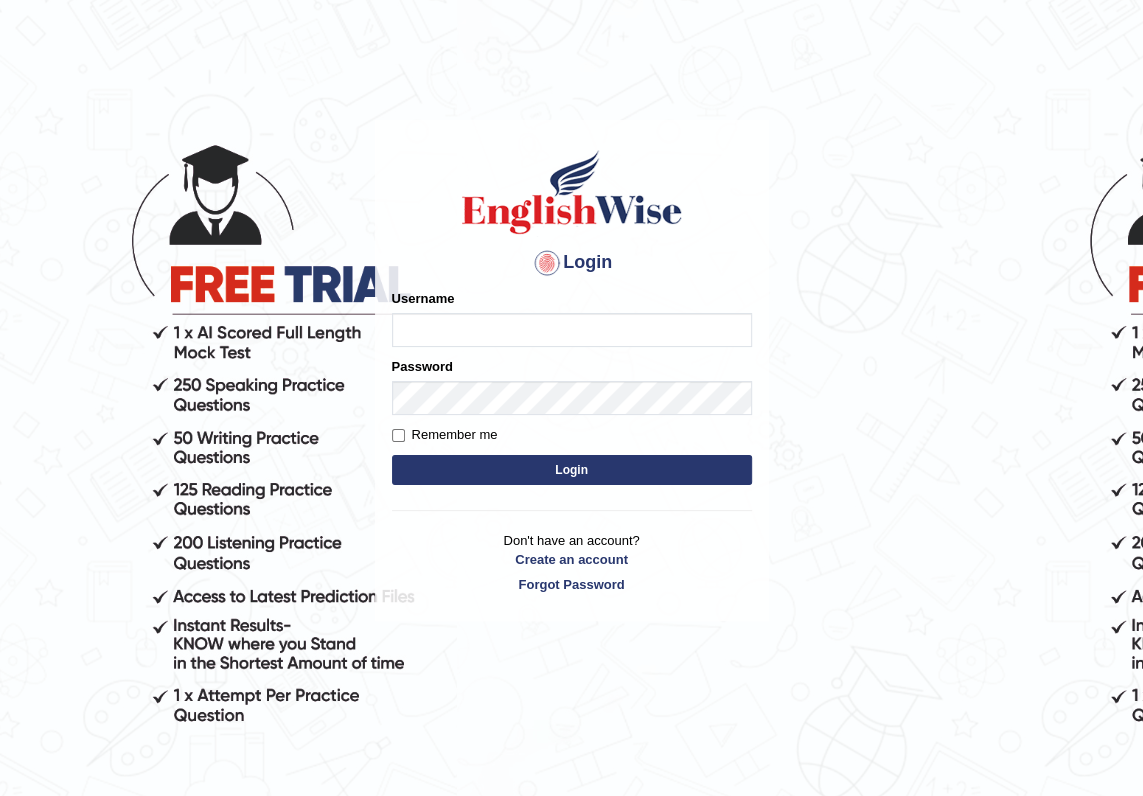 click on "Username" at bounding box center (572, 330) 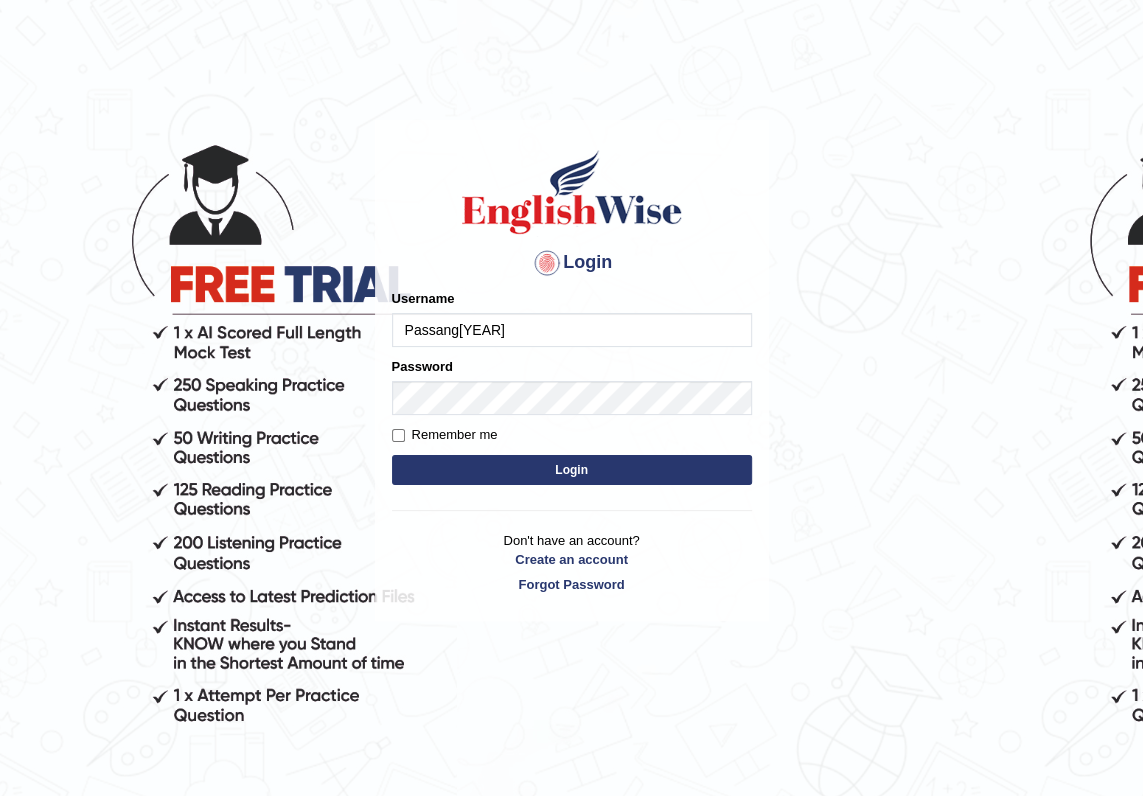 type on "Passang[YEAR]" 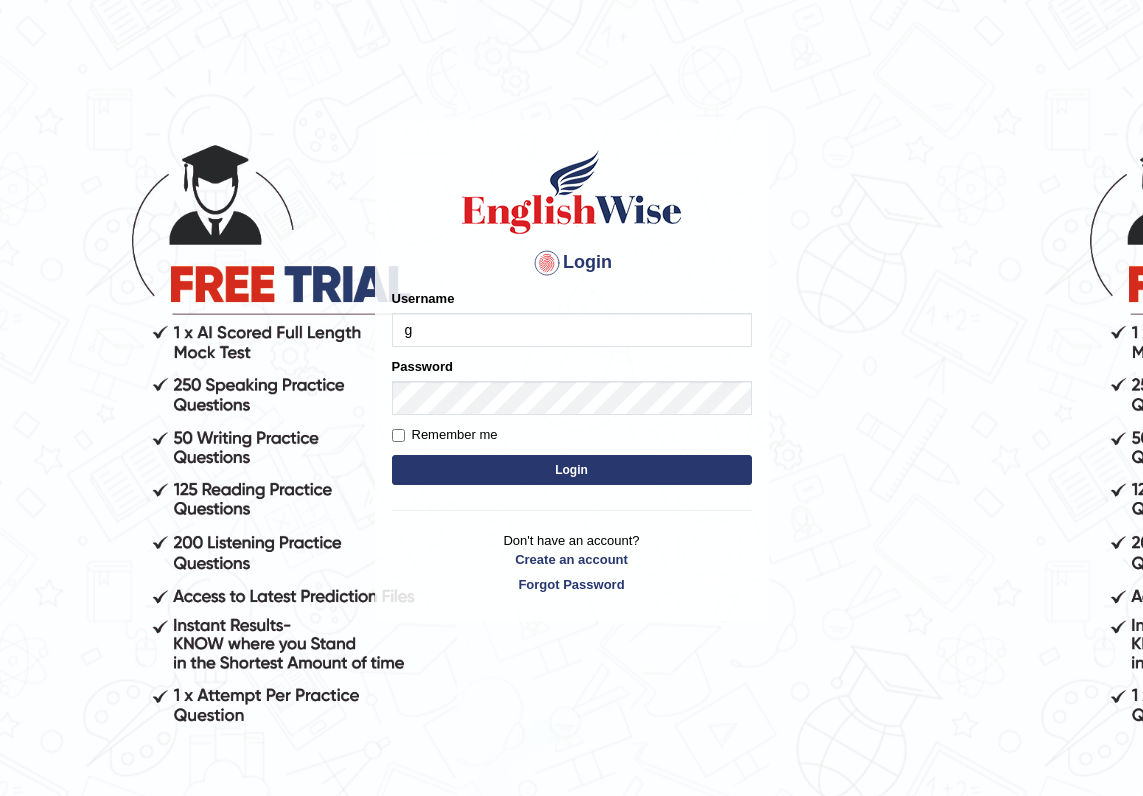scroll, scrollTop: 0, scrollLeft: 0, axis: both 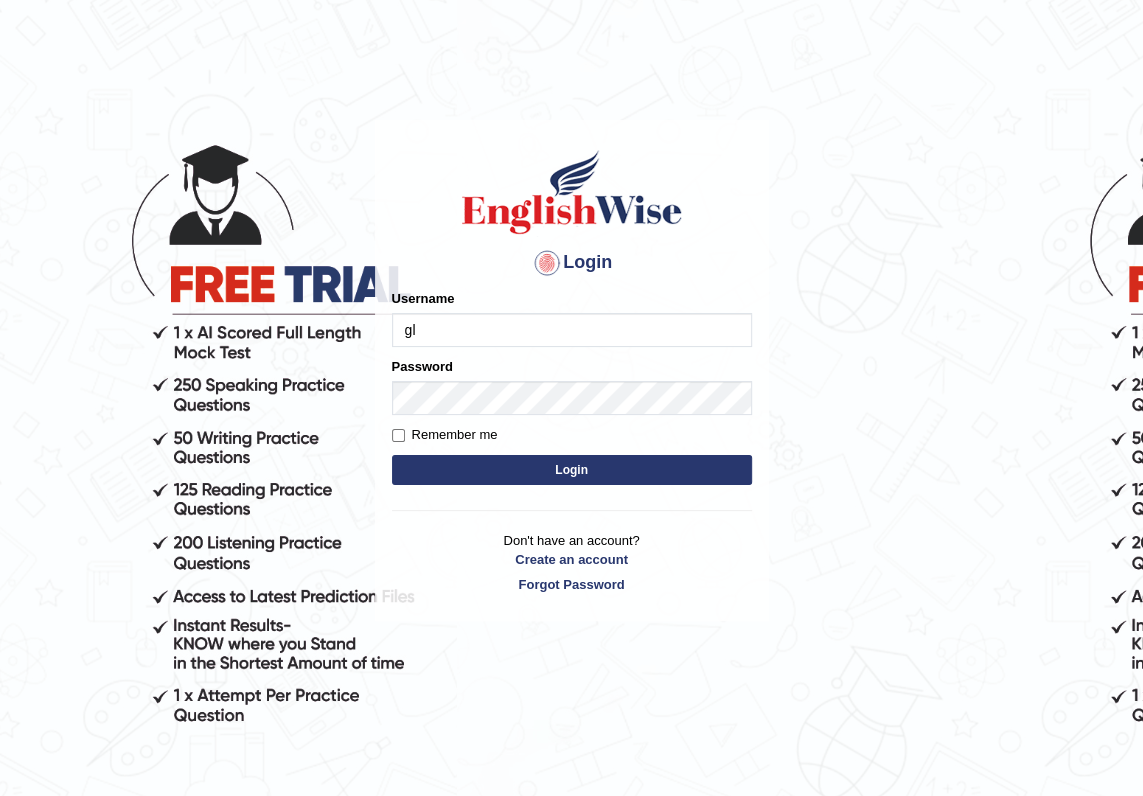 type on "g" 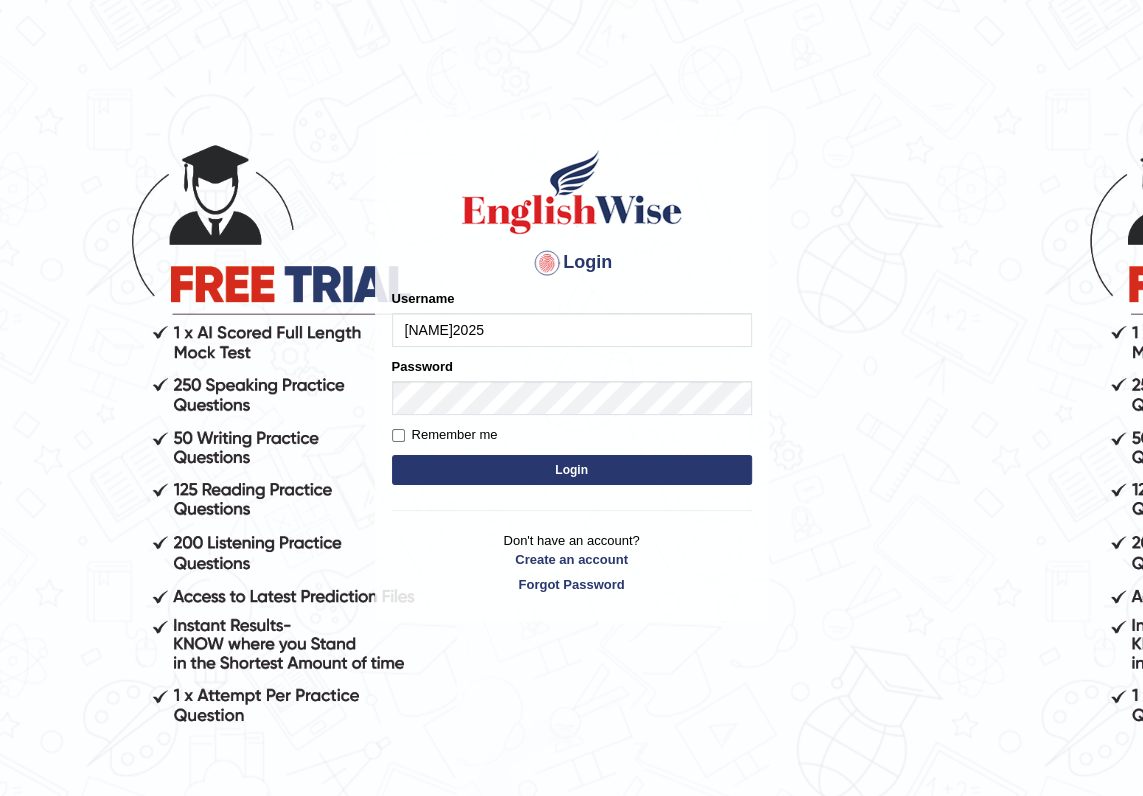 type on "Passang2025" 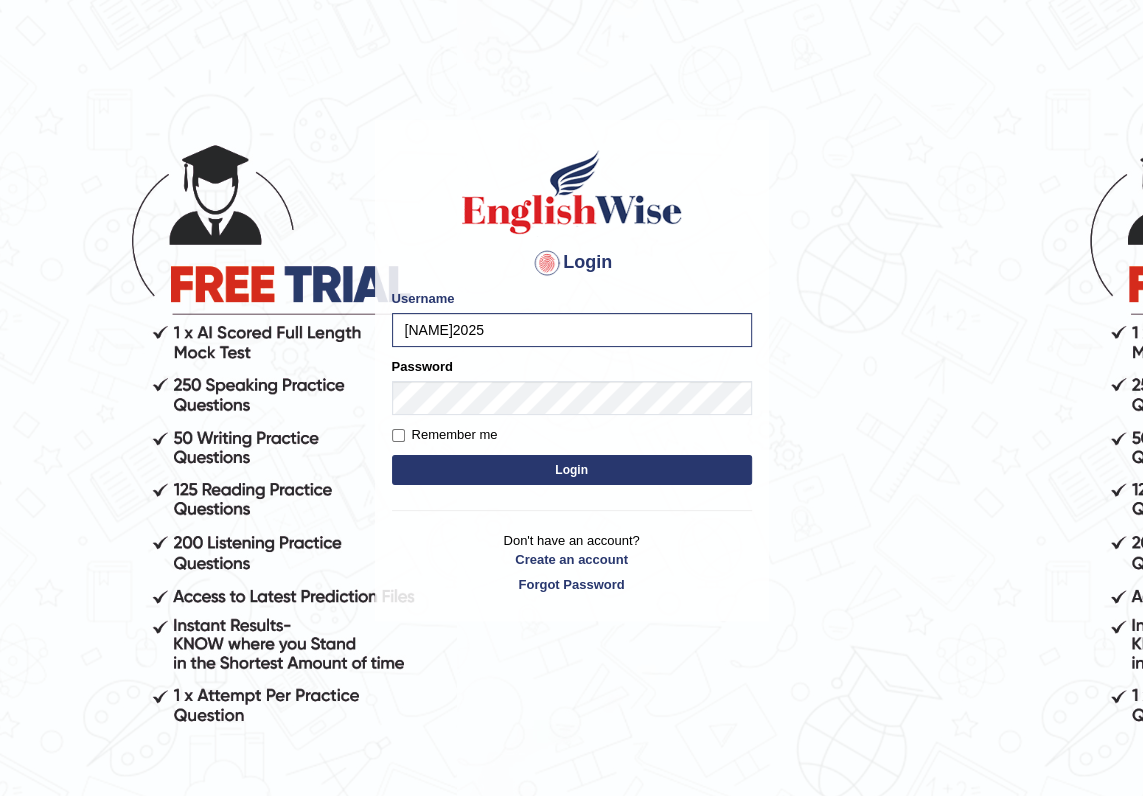 click on "Login" at bounding box center (572, 470) 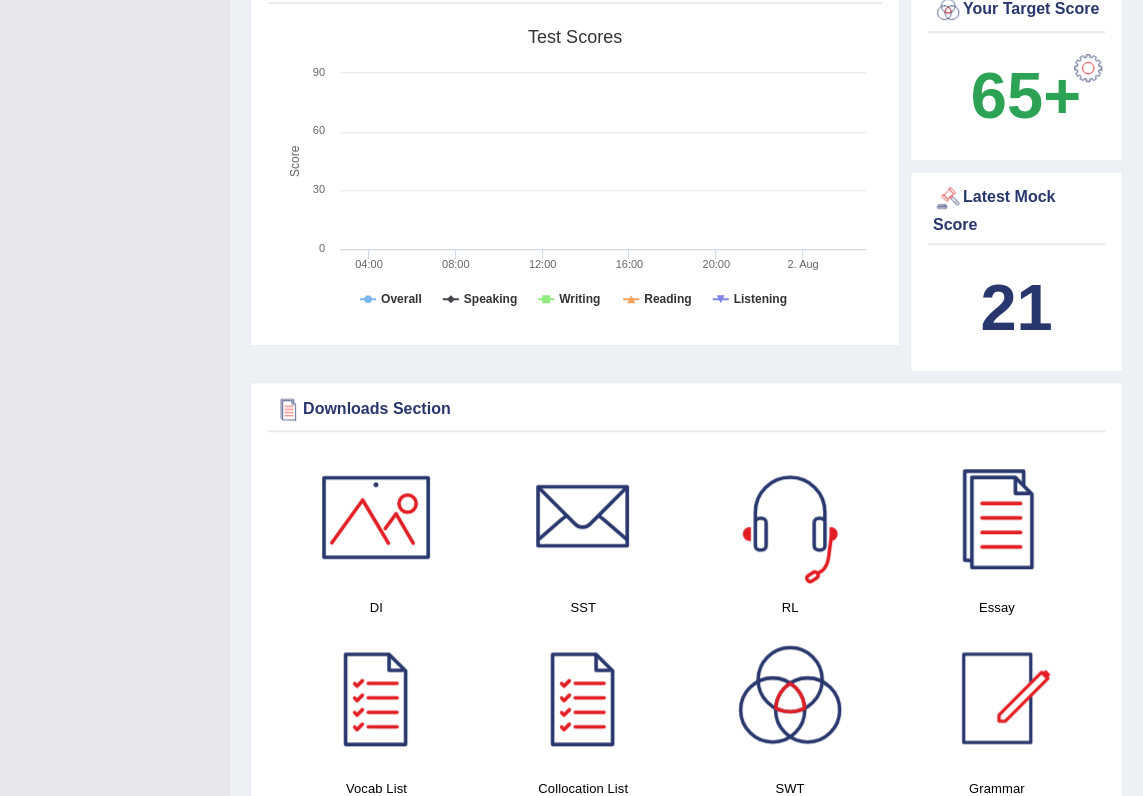 scroll, scrollTop: 777, scrollLeft: 0, axis: vertical 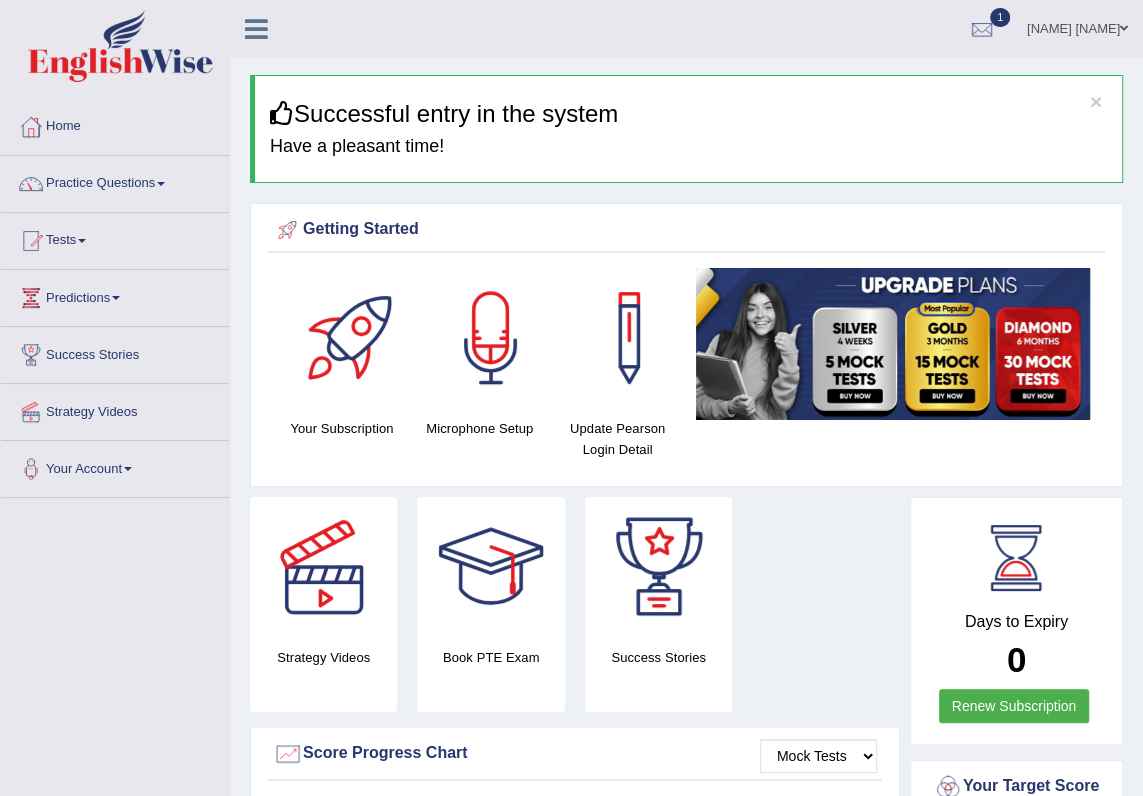 click on "Practice Questions" at bounding box center (115, 181) 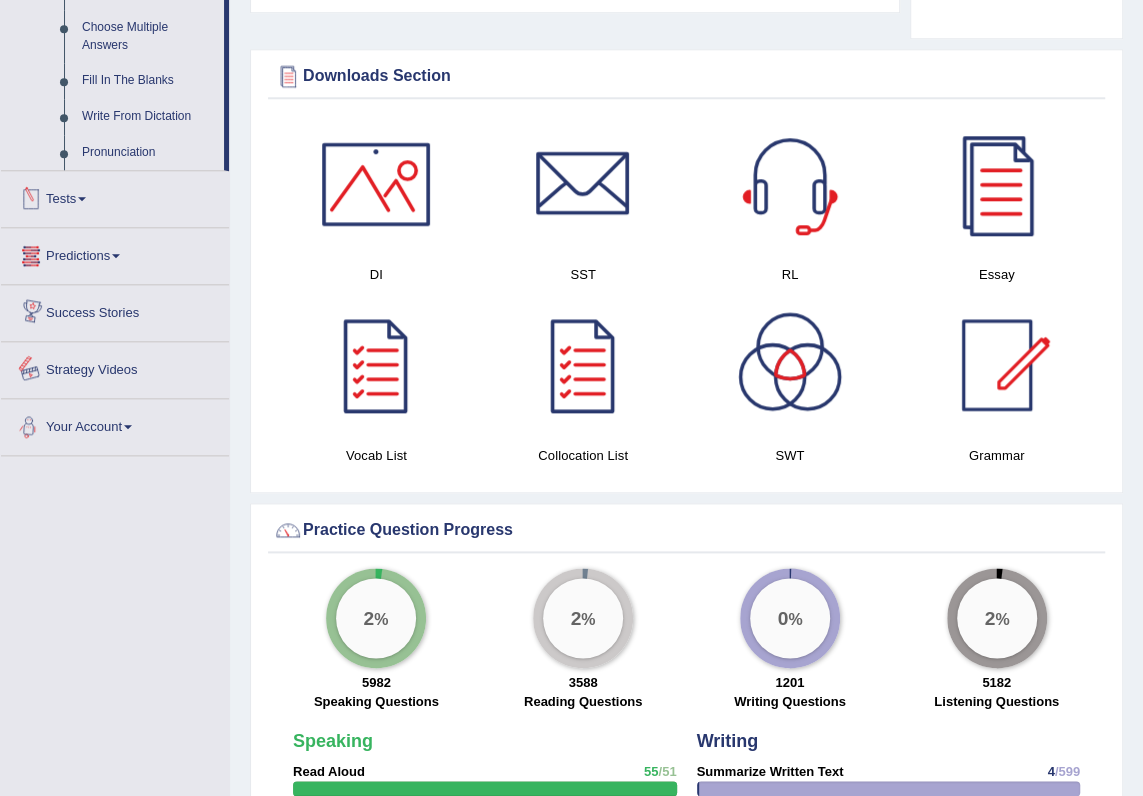 scroll, scrollTop: 1090, scrollLeft: 0, axis: vertical 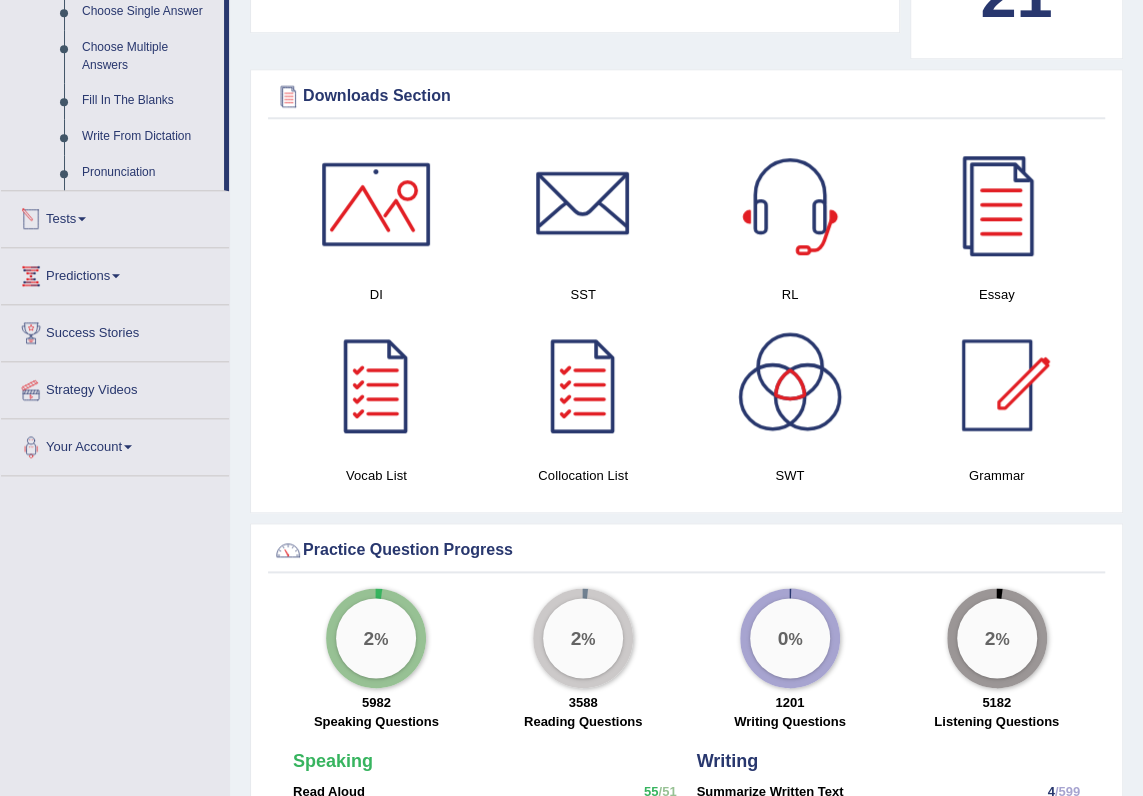 click at bounding box center [82, 219] 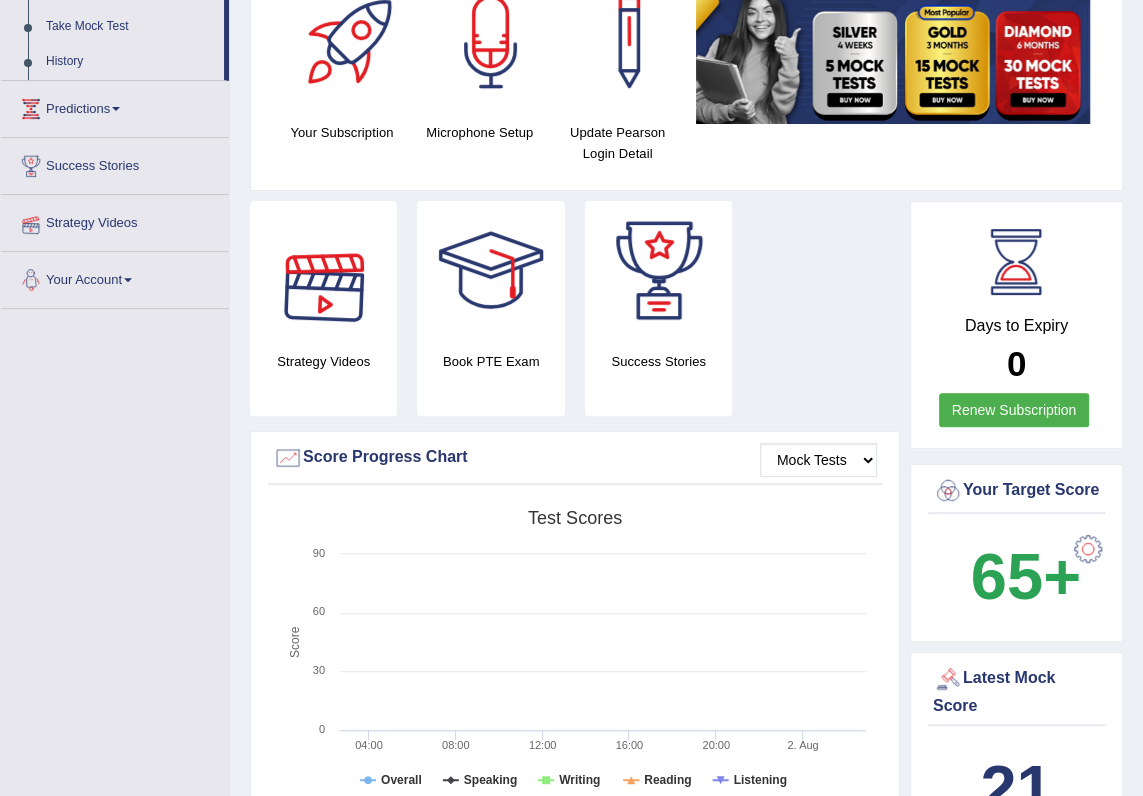 scroll, scrollTop: 144, scrollLeft: 0, axis: vertical 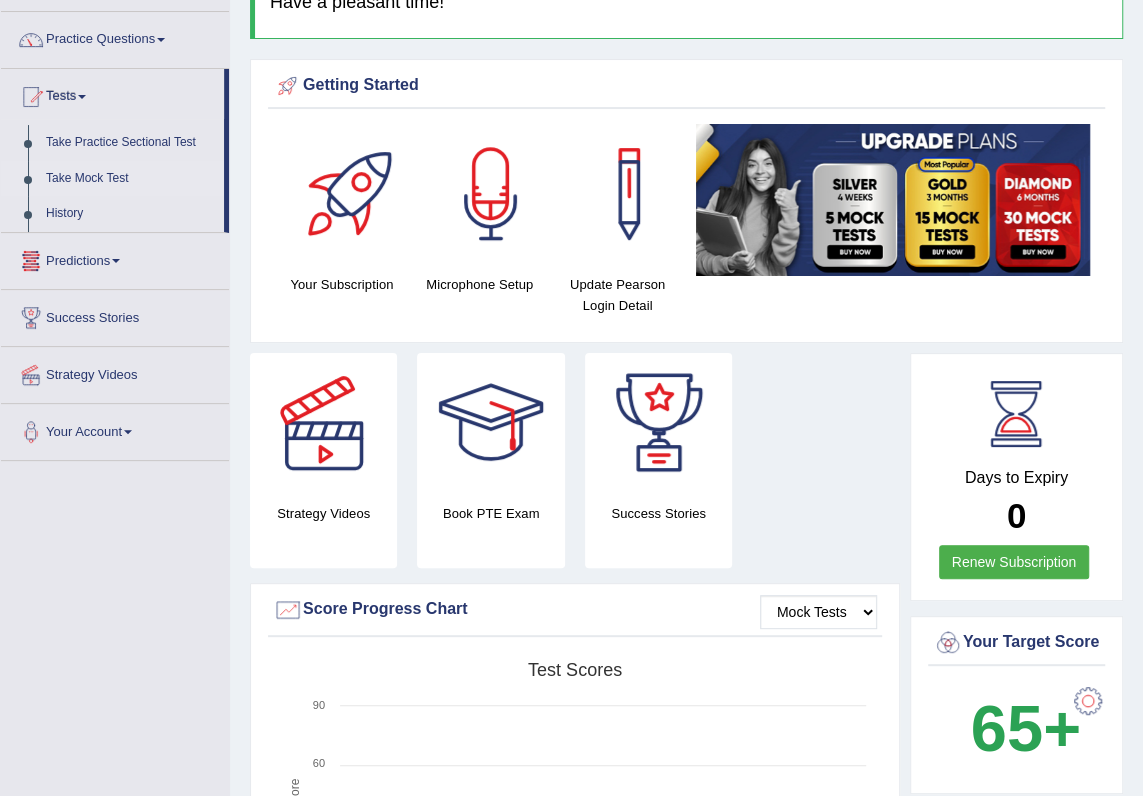 click on "Take Mock Test" at bounding box center (130, 179) 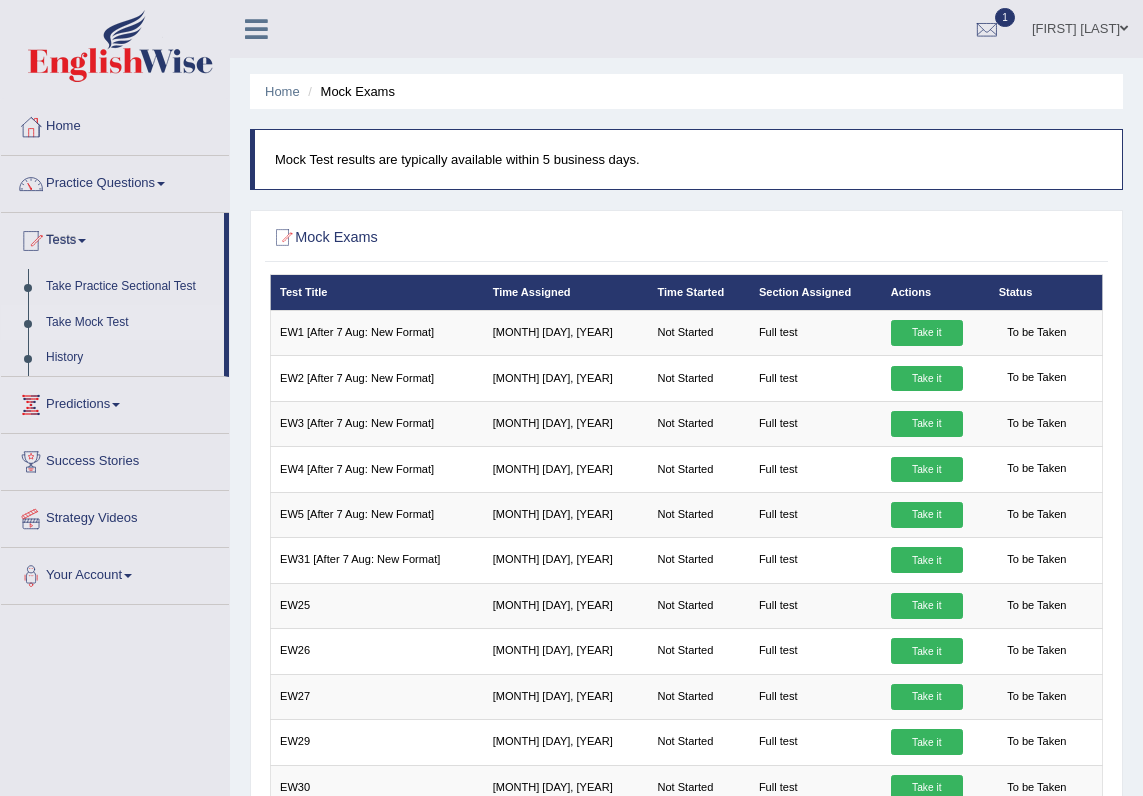 scroll, scrollTop: 0, scrollLeft: 0, axis: both 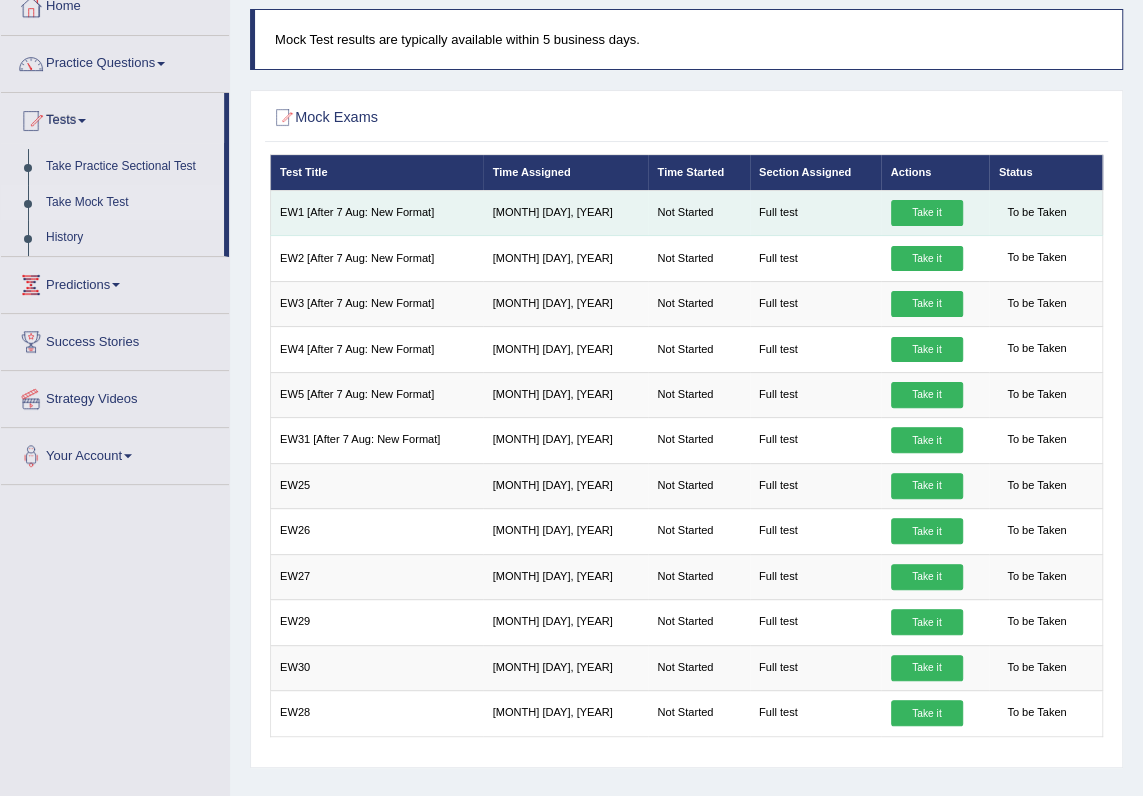 click on "Take it" at bounding box center (927, 213) 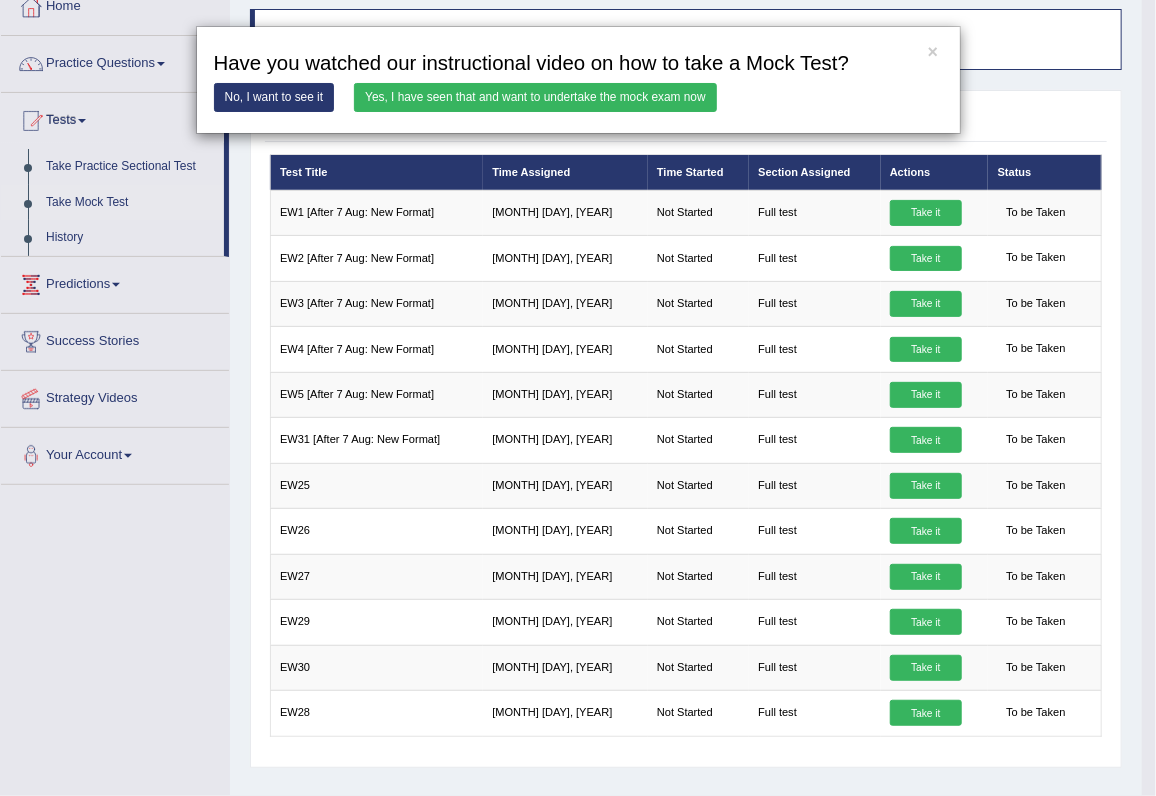 click on "Yes, I have seen that and want to undertake the mock exam now" at bounding box center [535, 97] 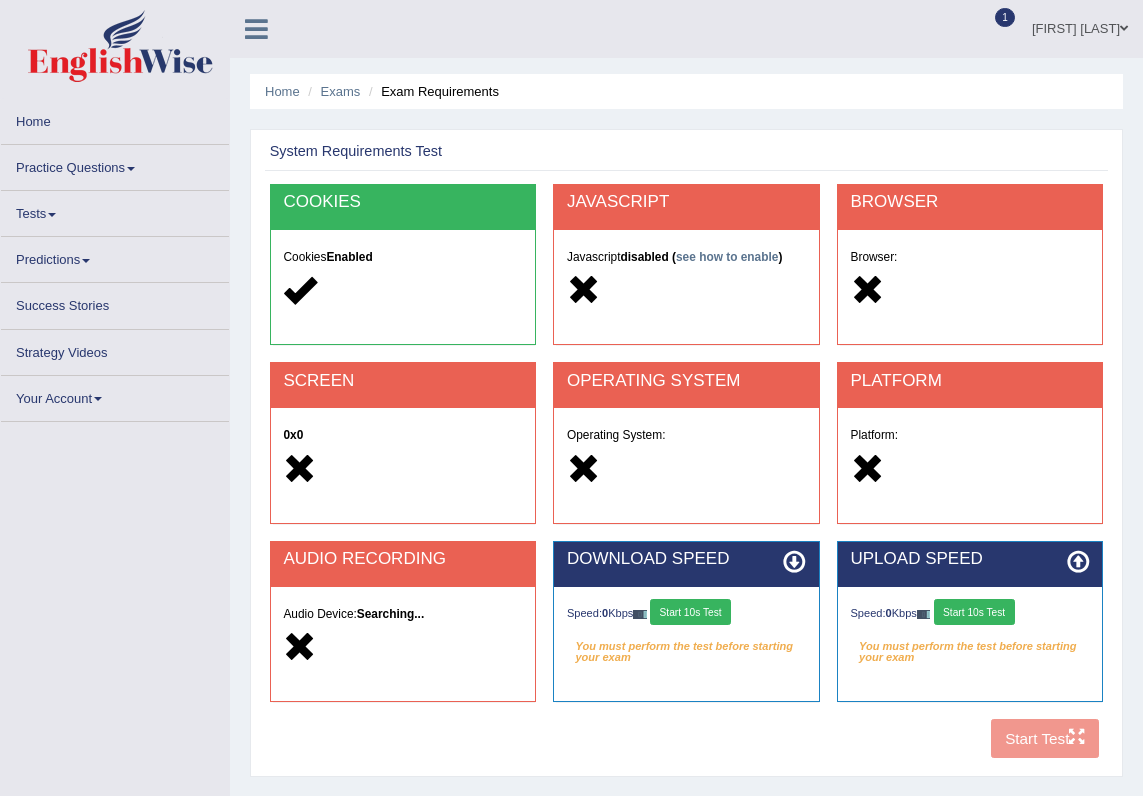 scroll, scrollTop: 0, scrollLeft: 0, axis: both 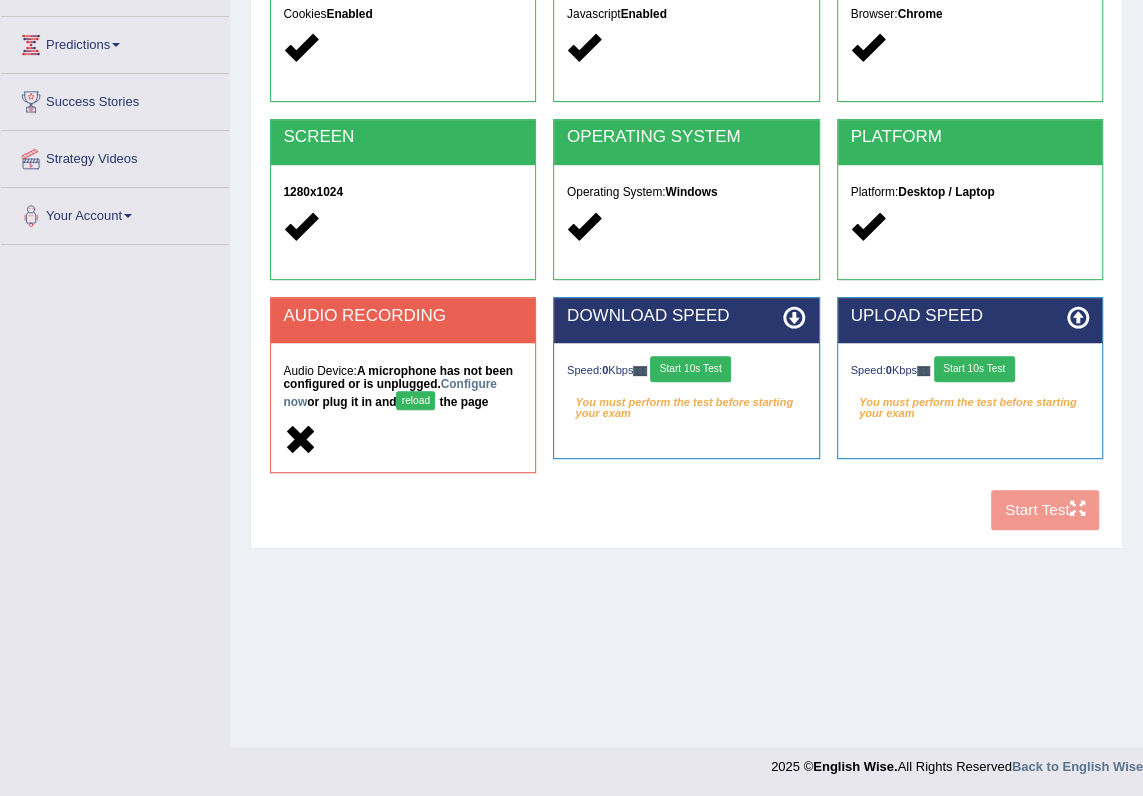 click on "Speed:  0  Kbps    Start 10s Test
You must perform the test before starting your exam
Select Audio Quality" at bounding box center (686, 385) 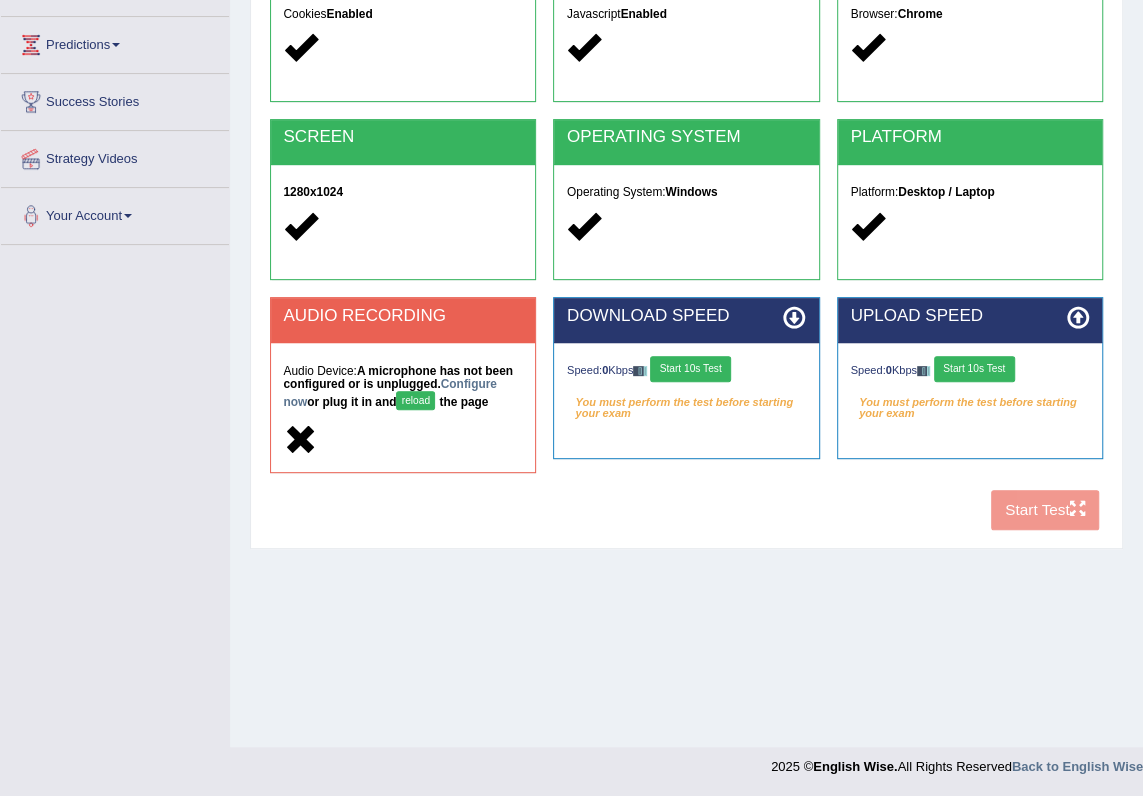 click on "Start 10s Test" at bounding box center (690, 369) 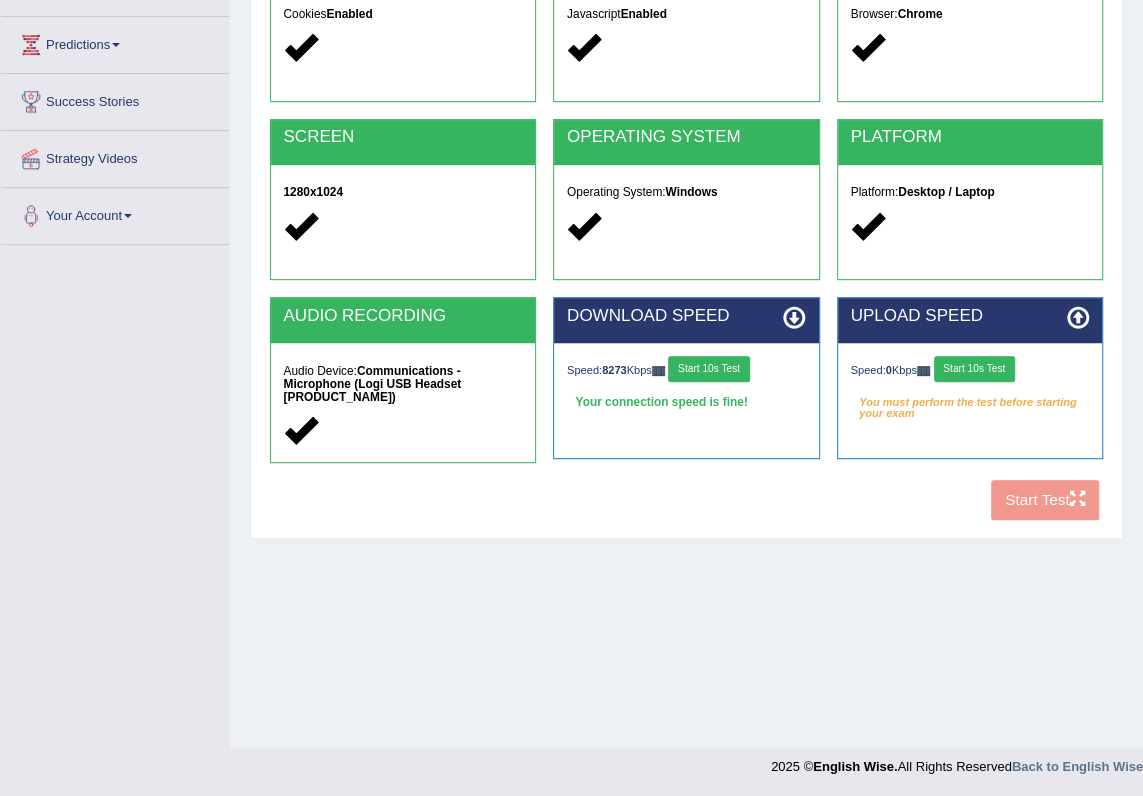 click on "Speed:  0  Kbps    Start 10s Test" at bounding box center [970, 371] 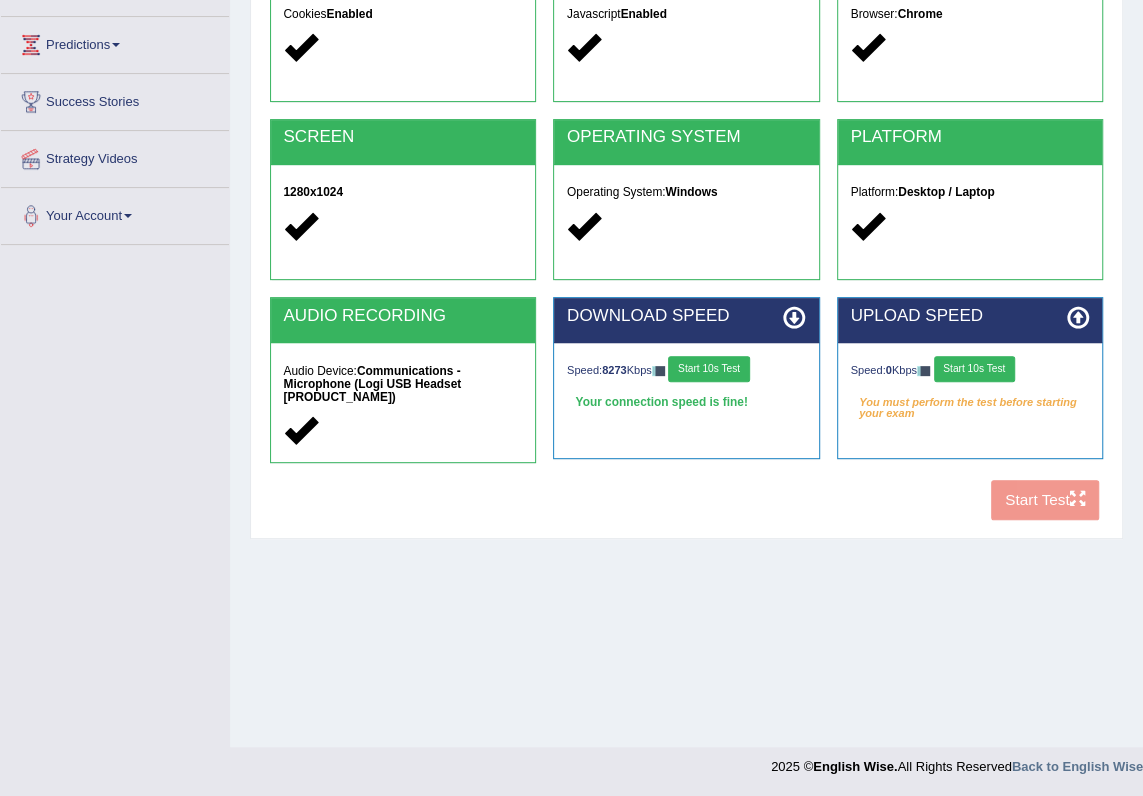 click on "Start 10s Test" at bounding box center [974, 369] 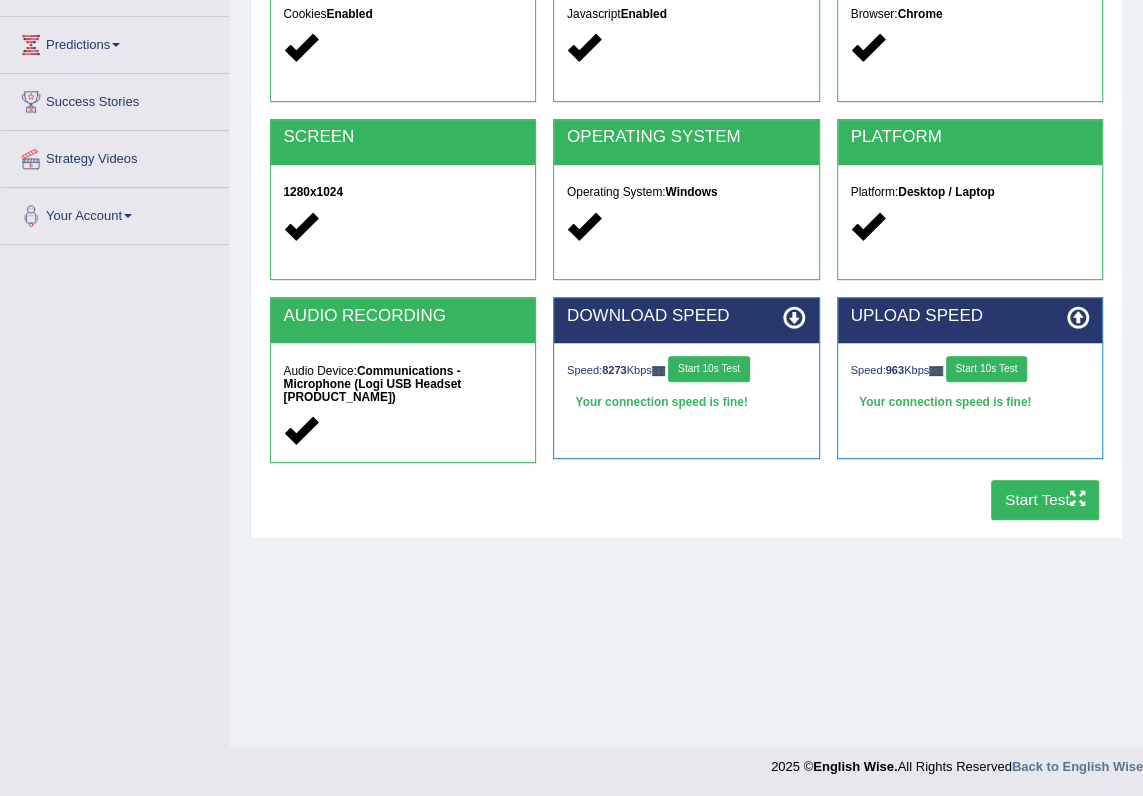 click on "Start Test" at bounding box center [1045, 499] 